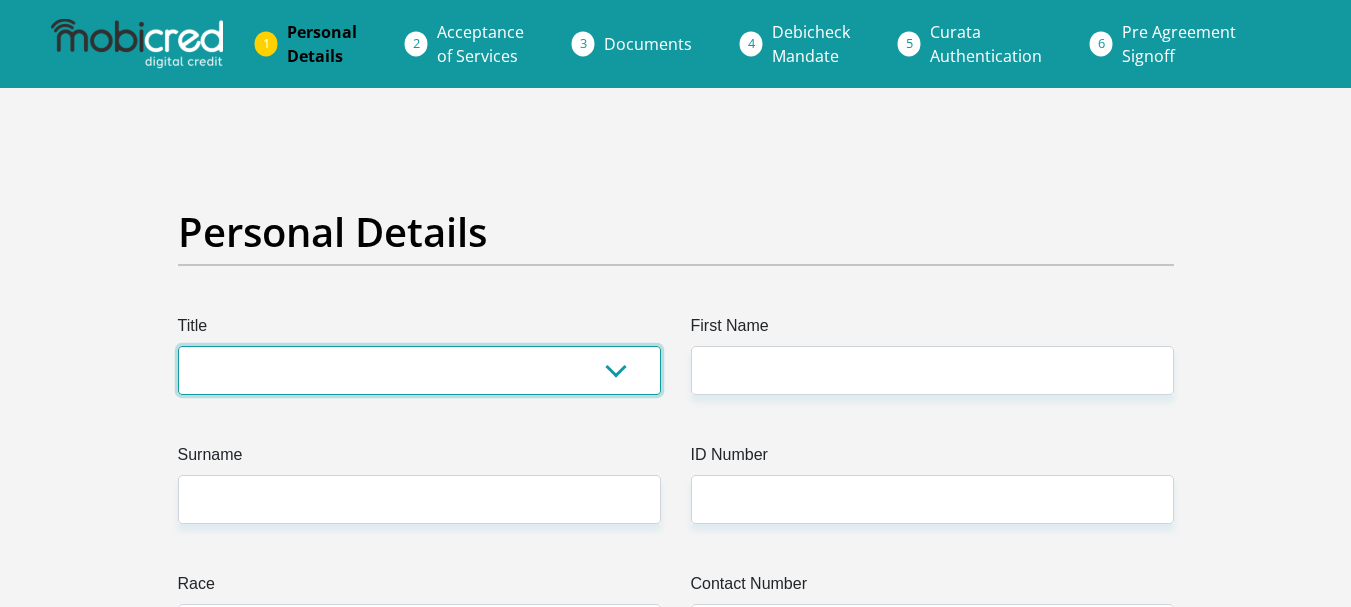 click on "Mr
Ms
Mrs
Dr
Other" at bounding box center [419, 370] 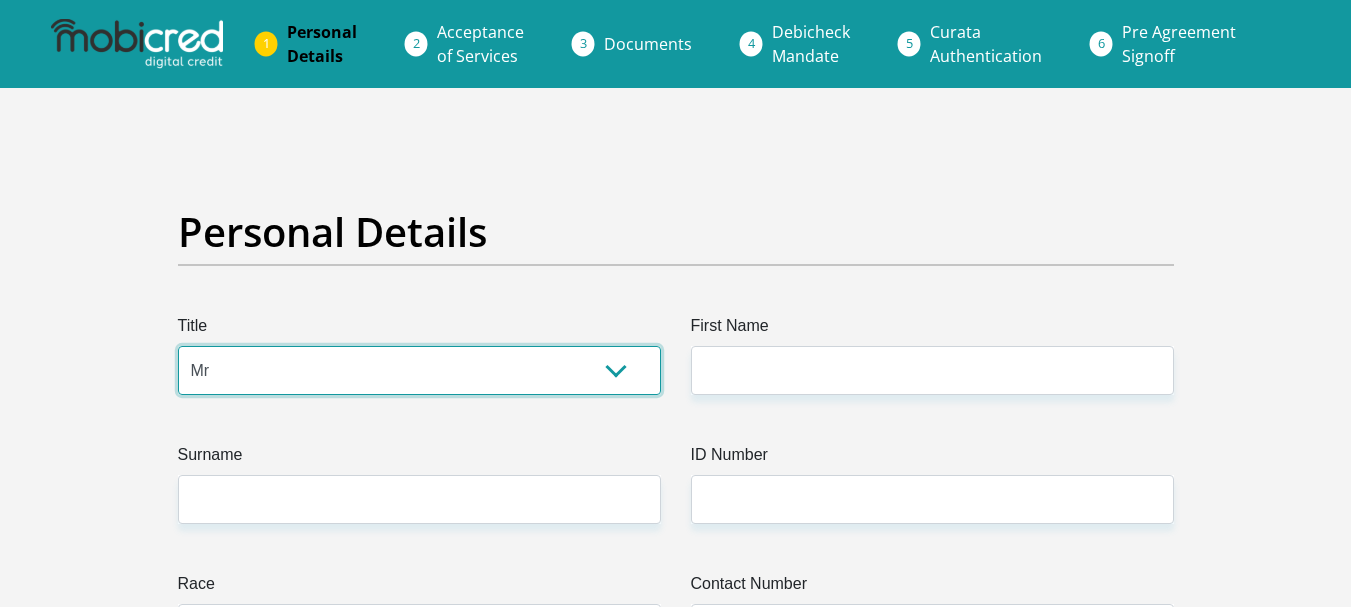 click on "Mr
Ms
Mrs
Dr
Other" at bounding box center (419, 370) 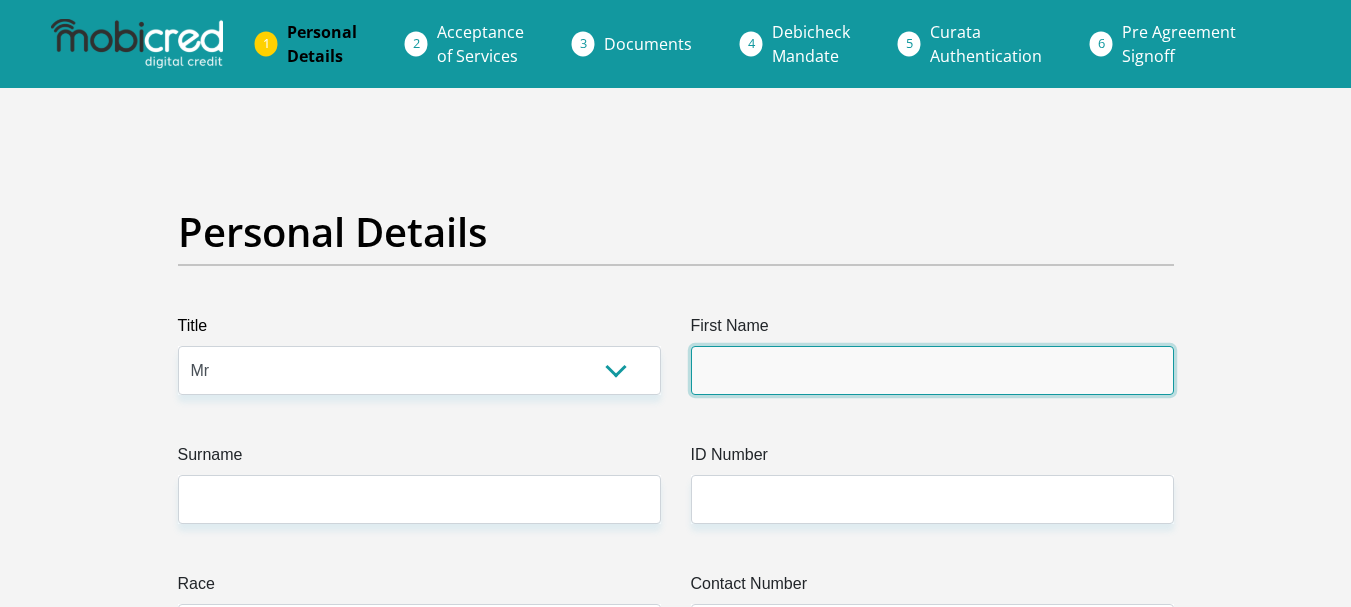 click on "First Name" at bounding box center (932, 370) 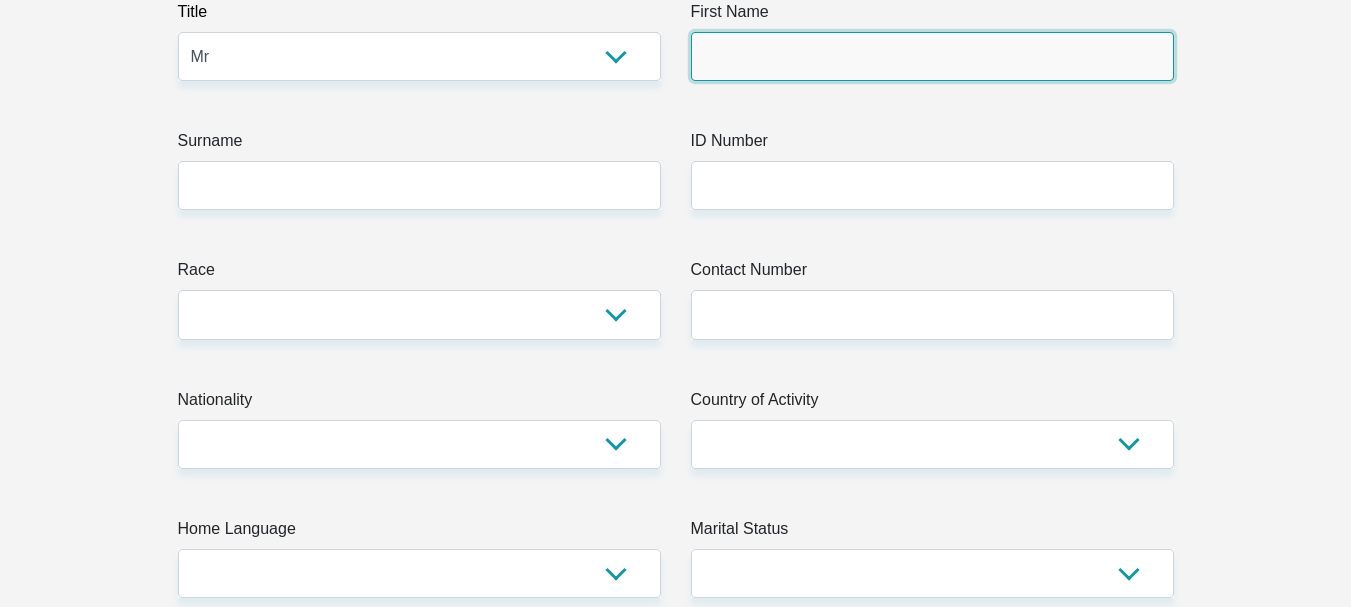 scroll, scrollTop: 0, scrollLeft: 0, axis: both 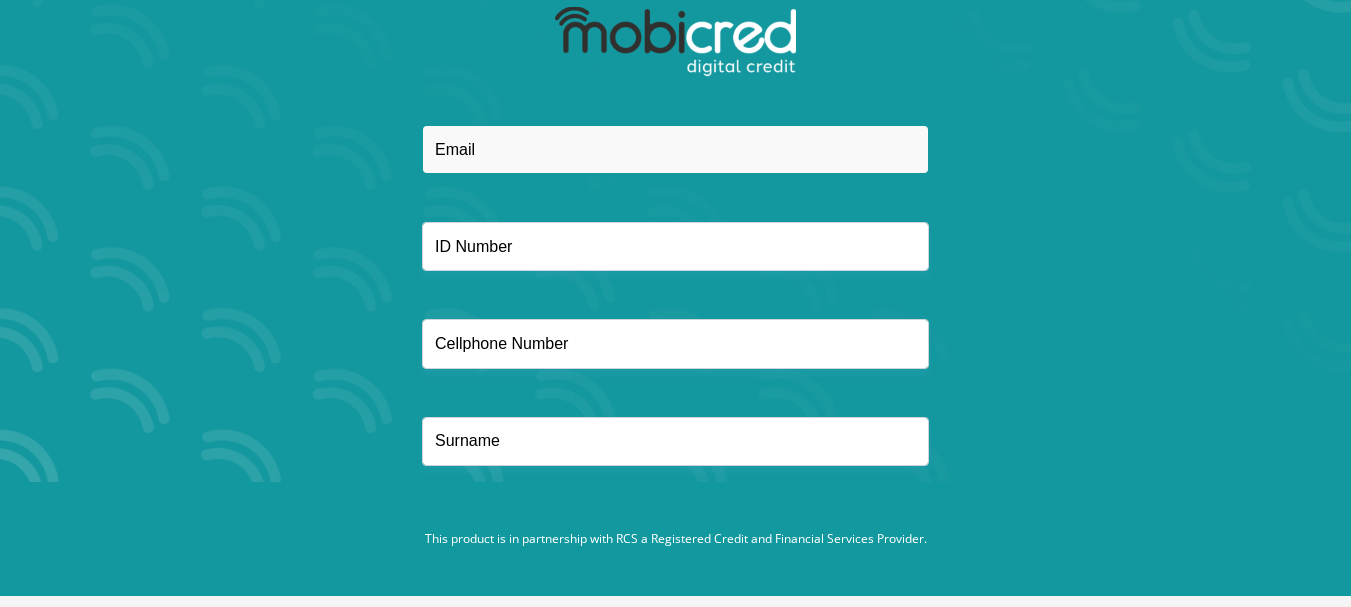 click at bounding box center [675, 149] 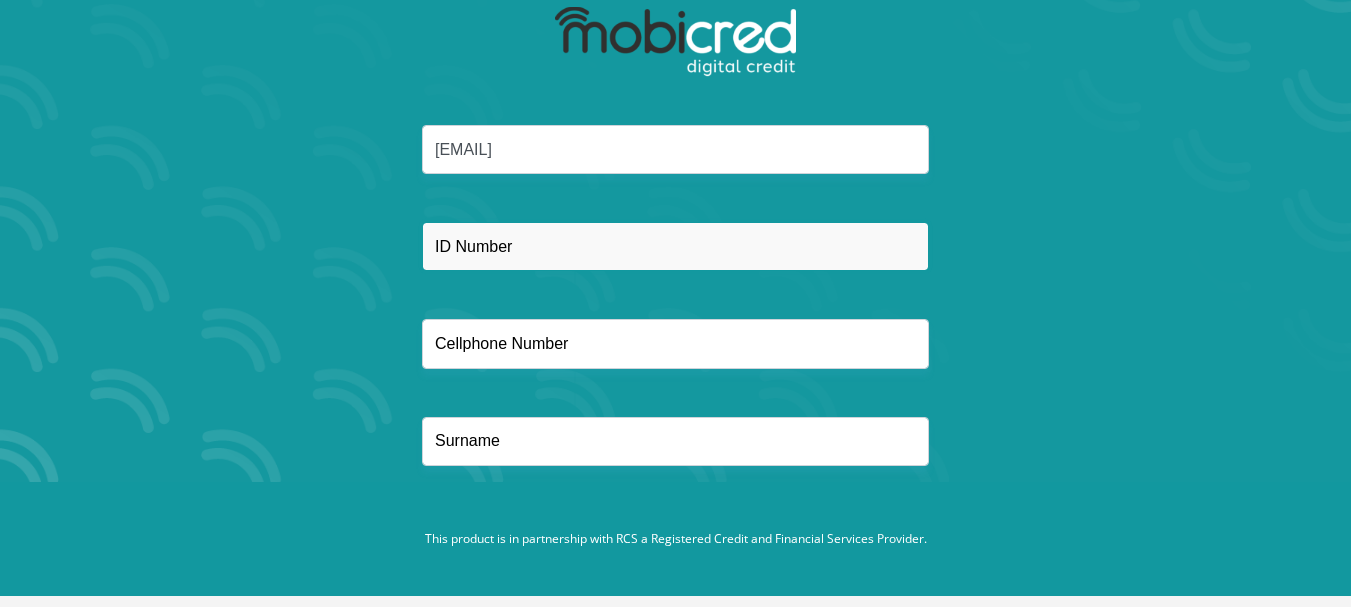click at bounding box center (675, 246) 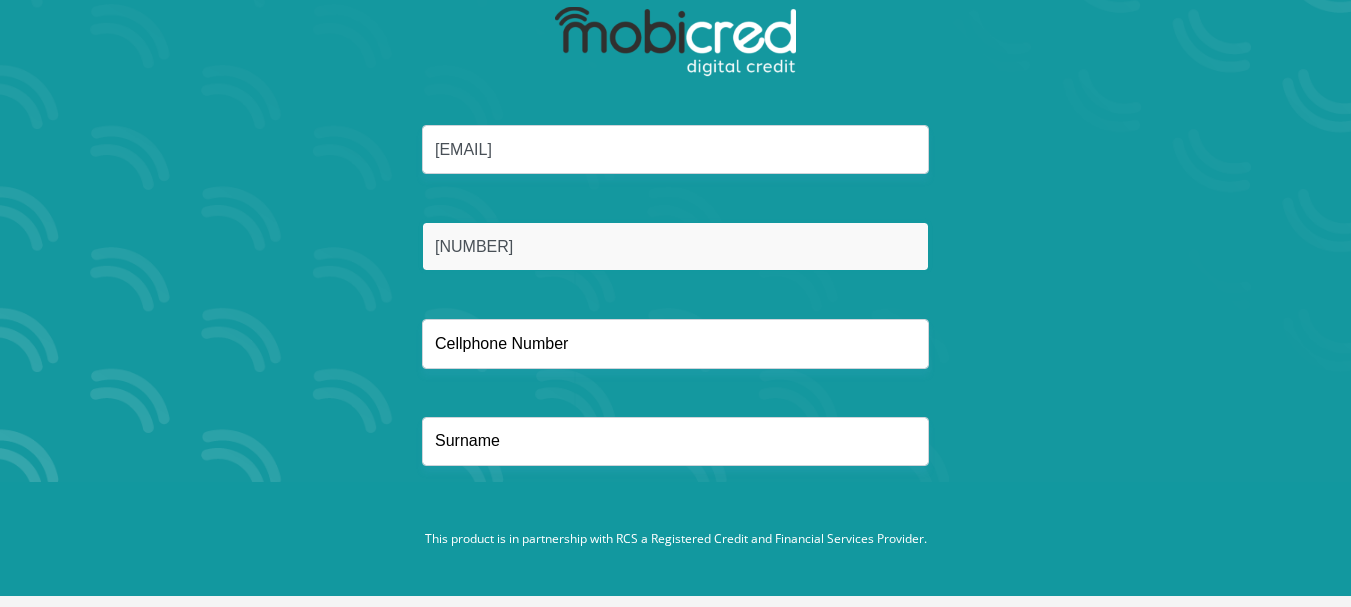 type on "7706055425081" 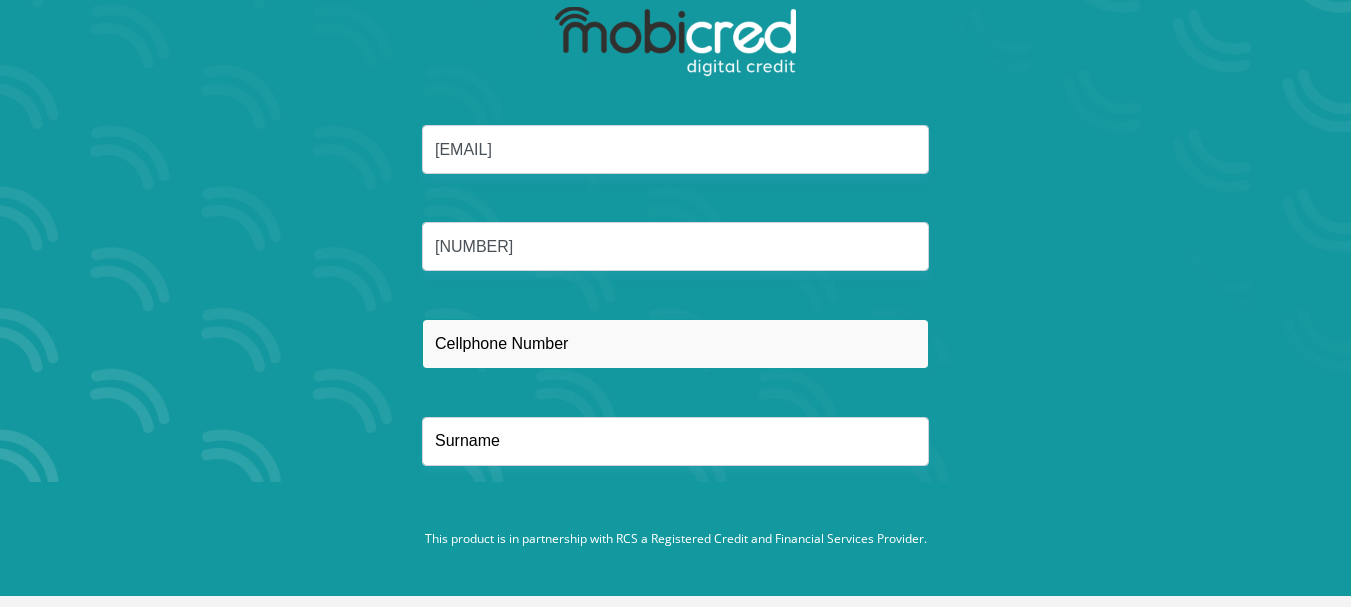 click at bounding box center (675, 343) 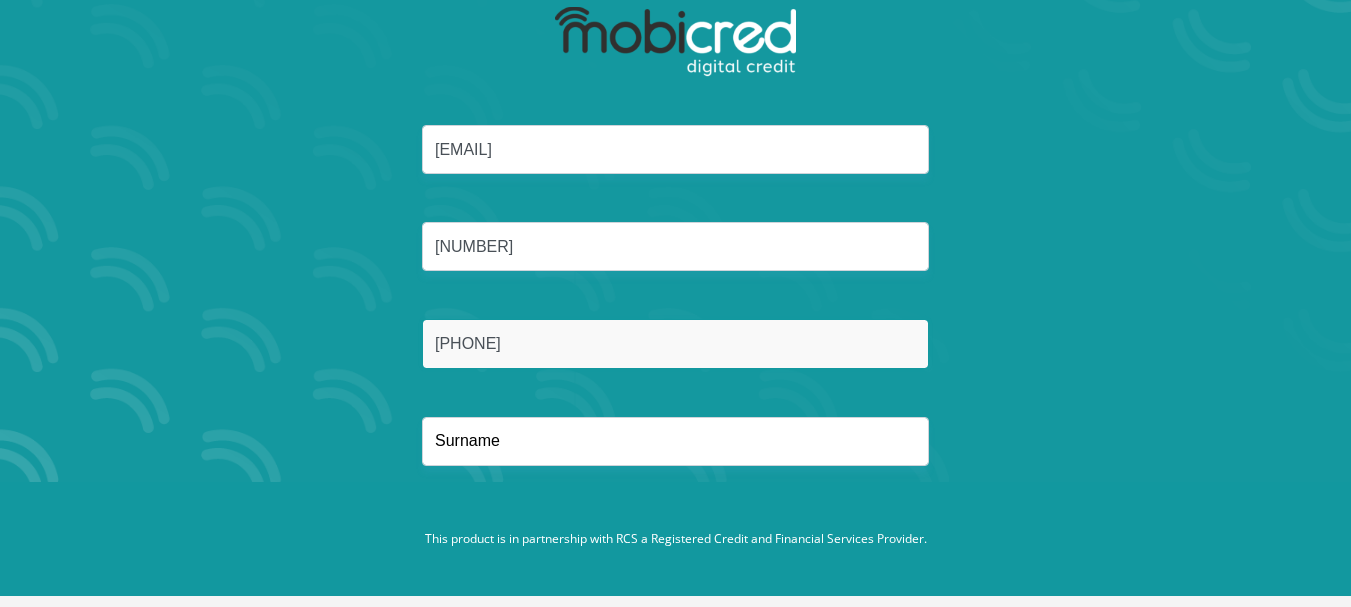 type on "0833121889" 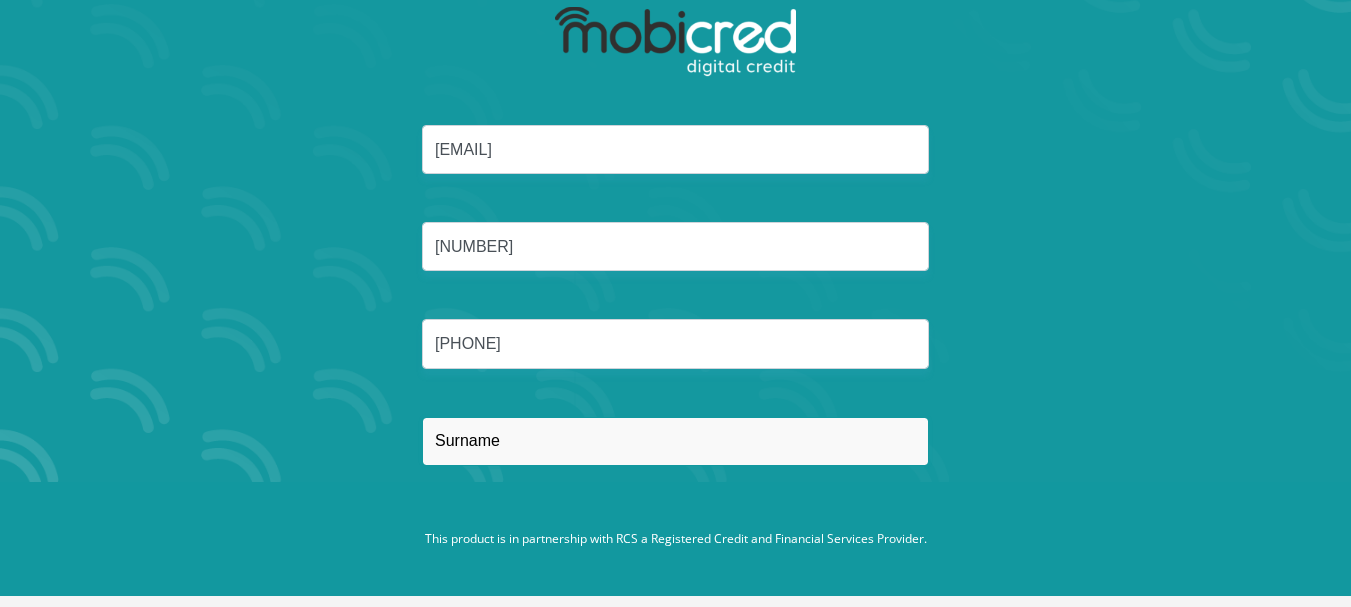 click at bounding box center (675, 441) 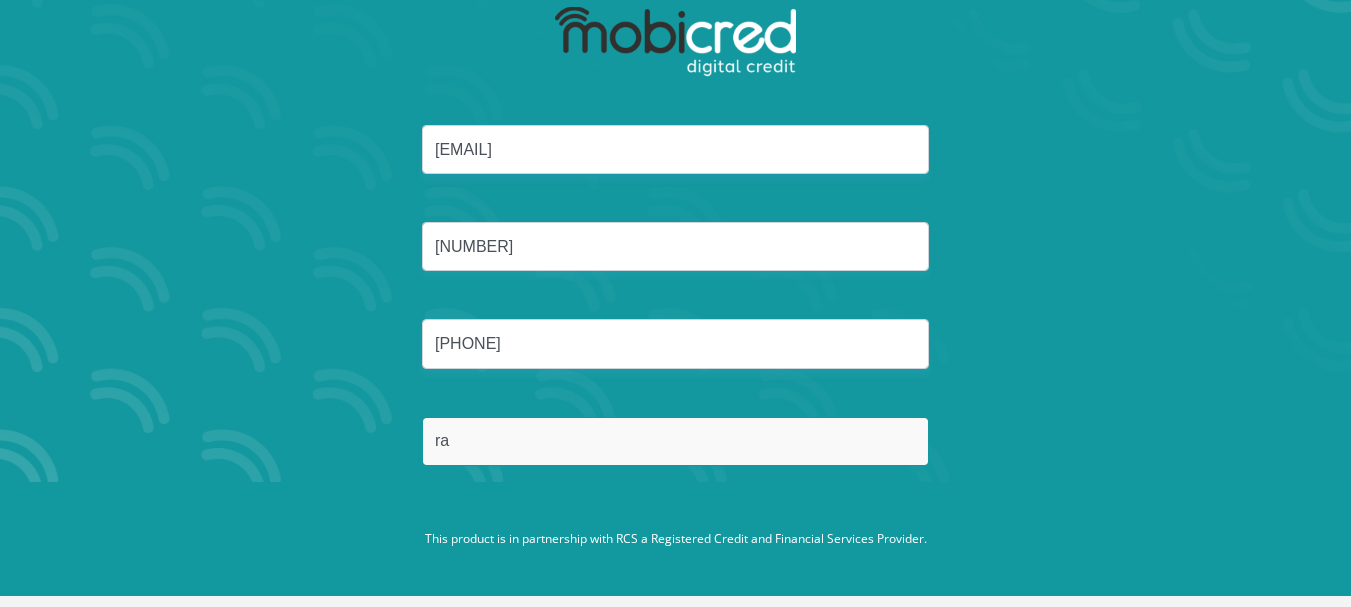 type on "r" 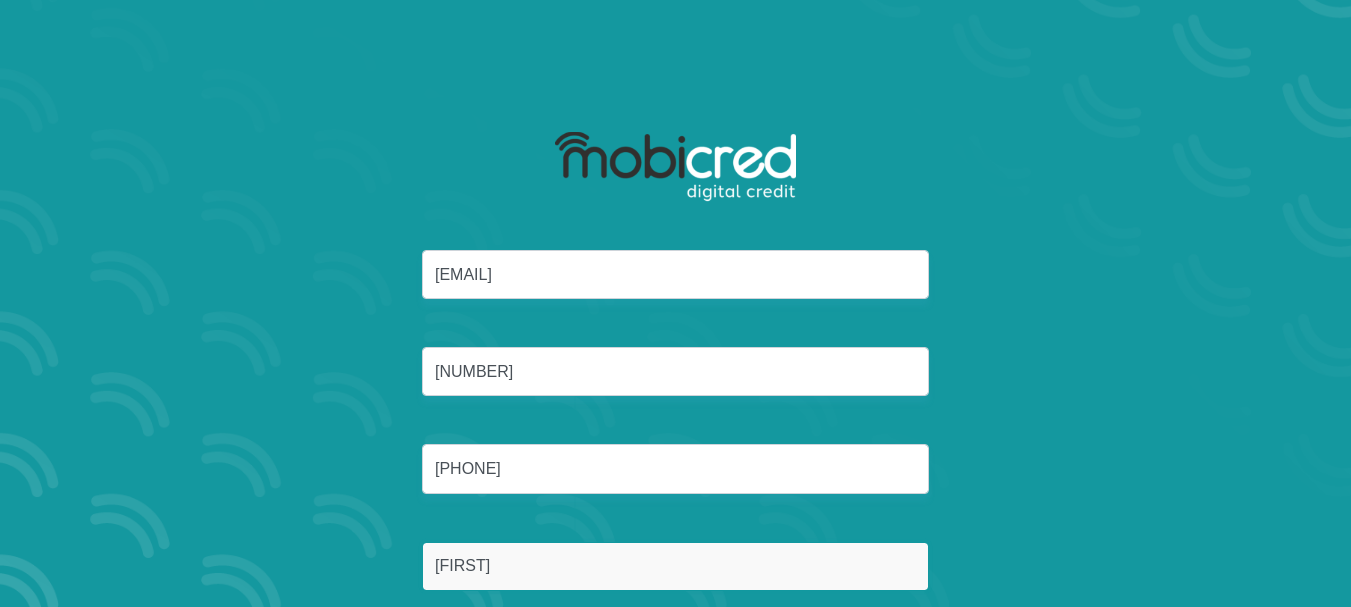 scroll, scrollTop: 125, scrollLeft: 0, axis: vertical 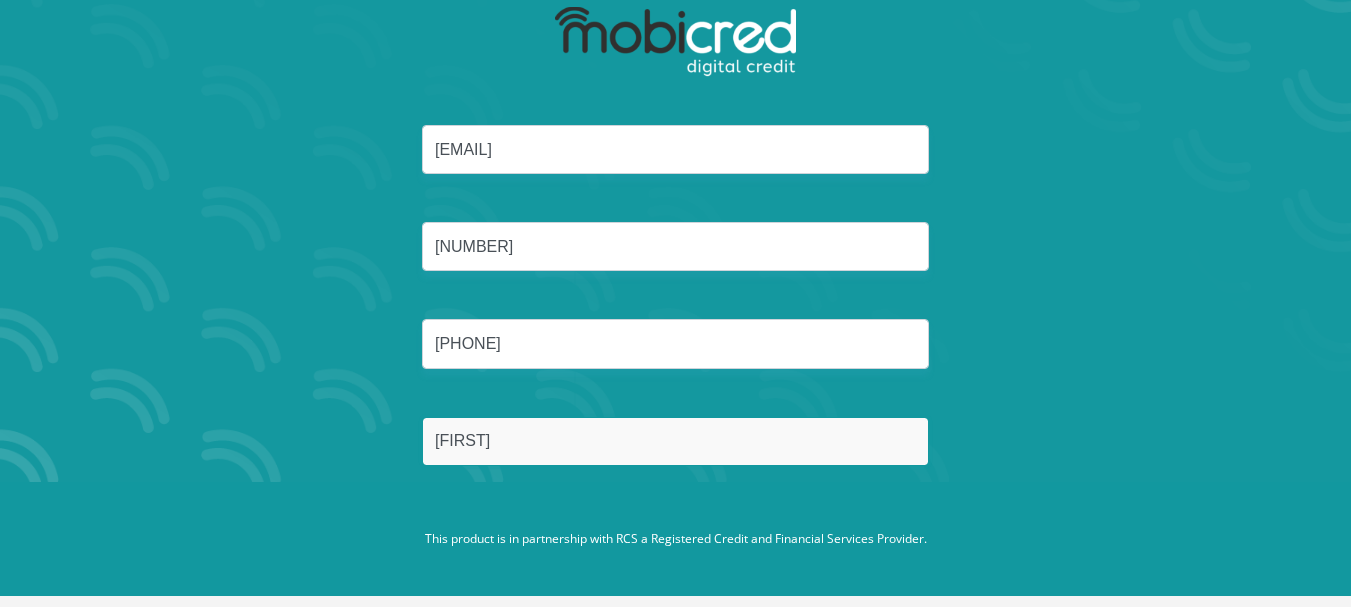 type on "Ramakgwakgwa" 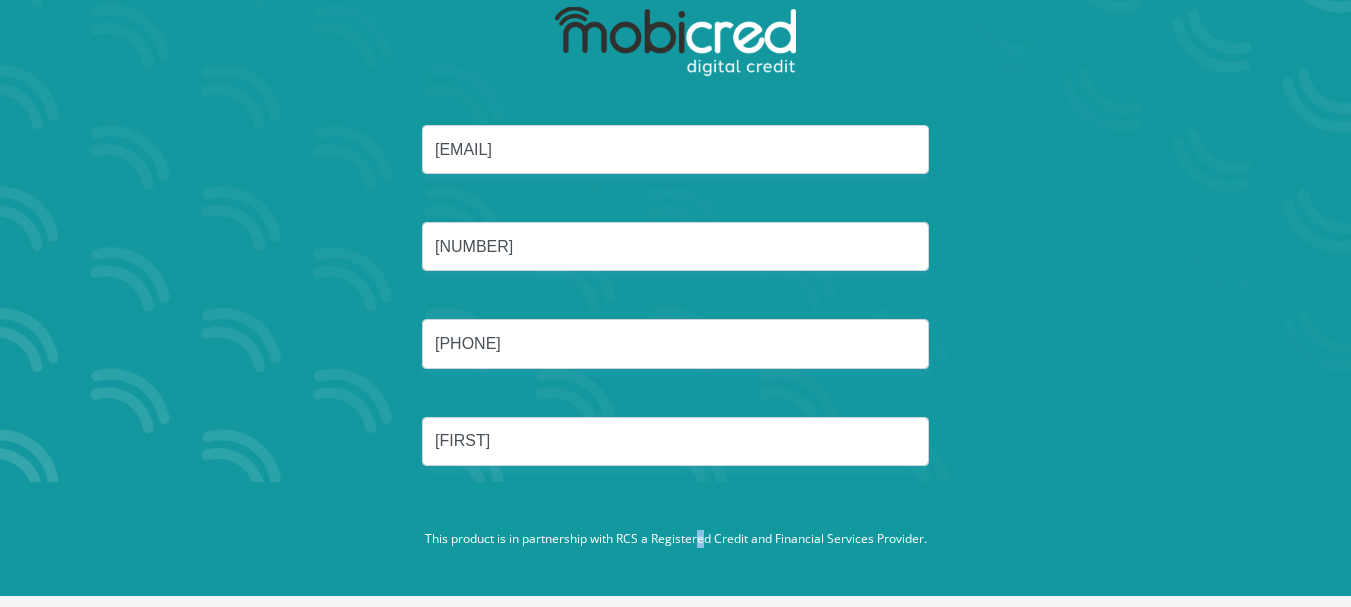 click on "This product is in partnership with RCS a Registered Credit and Financial Services Provider." at bounding box center [675, 539] 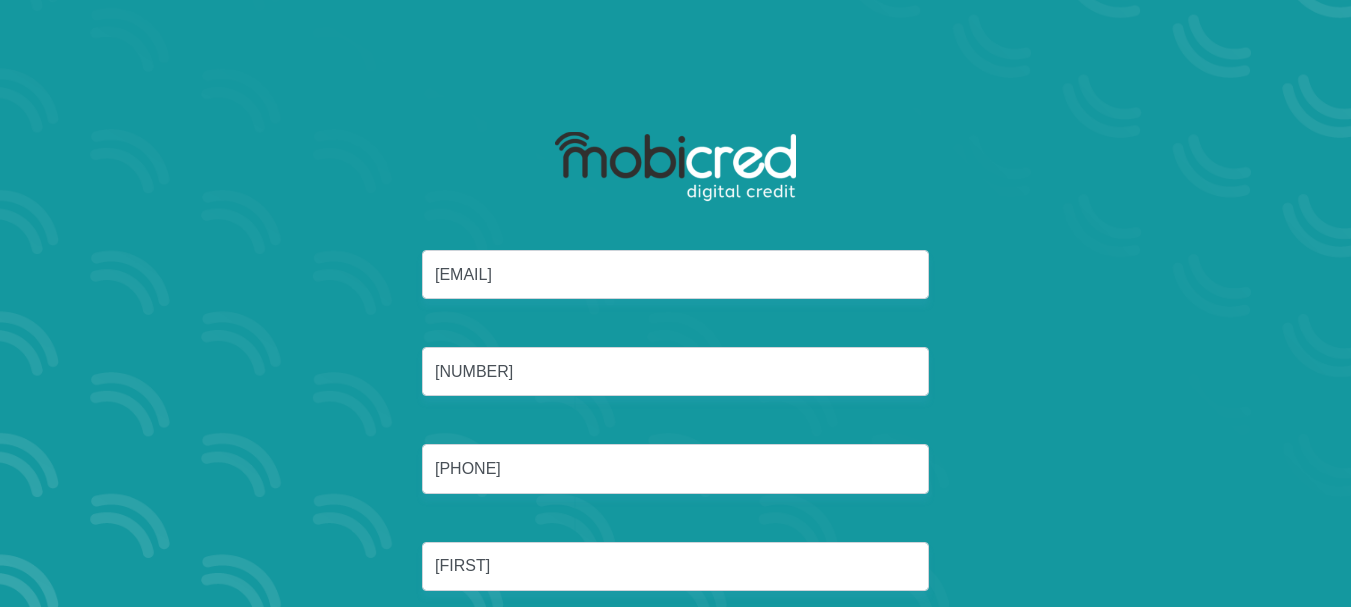 scroll, scrollTop: 125, scrollLeft: 0, axis: vertical 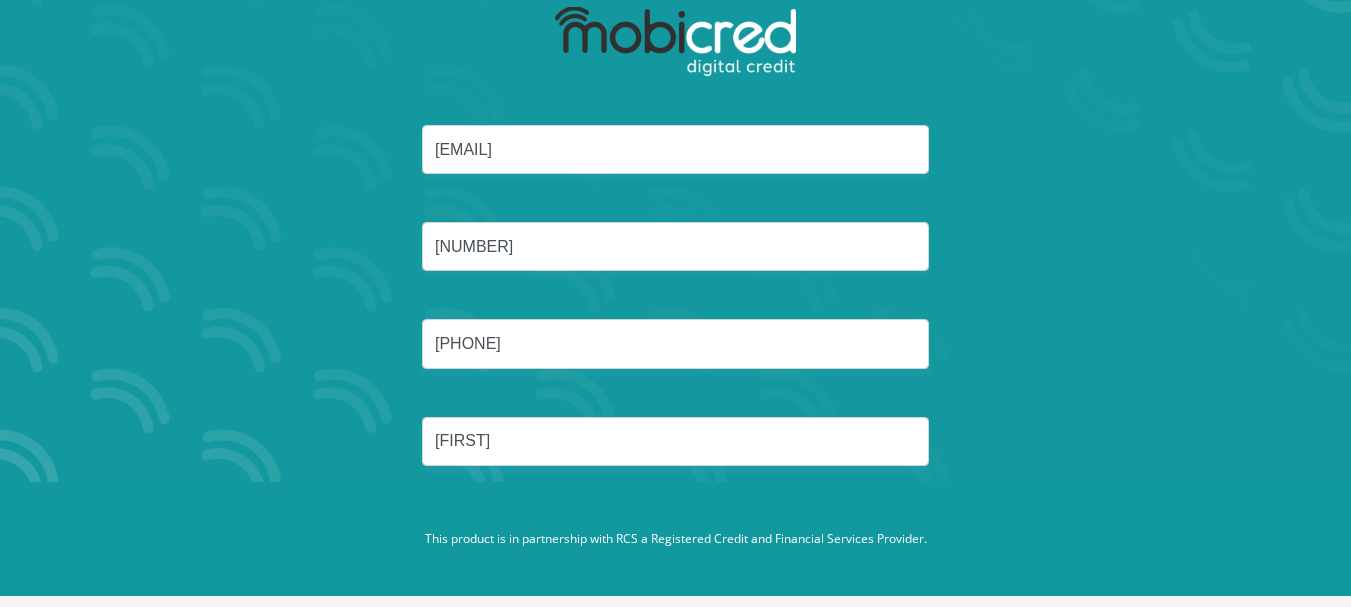 type 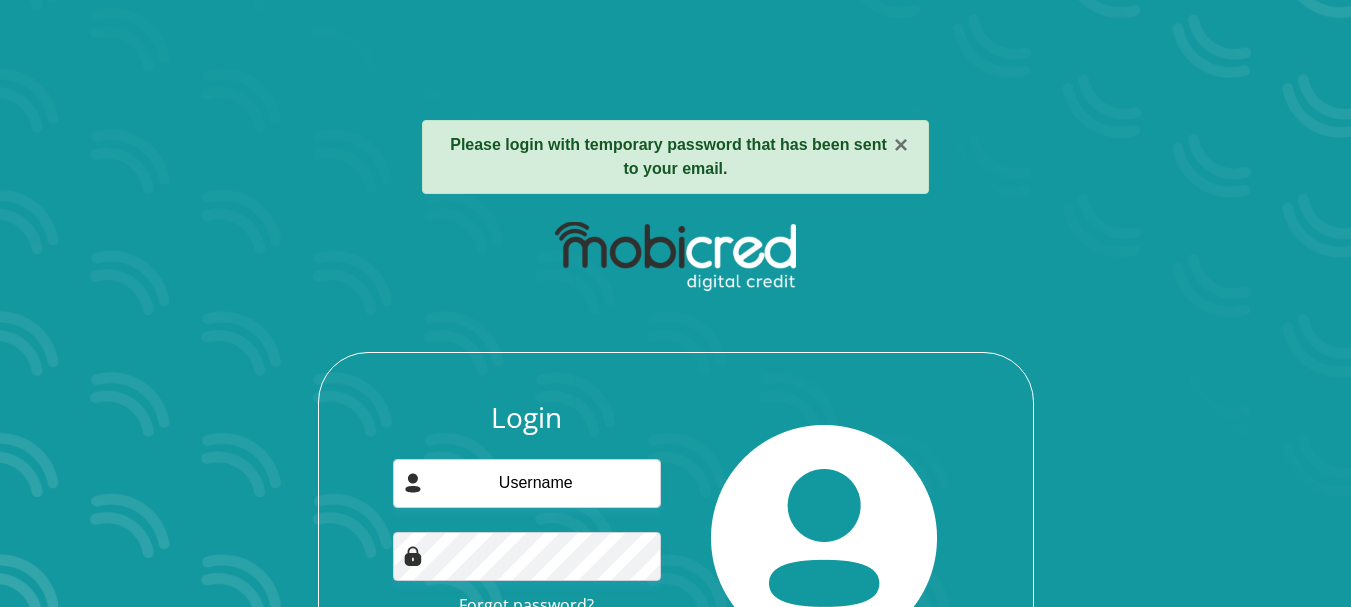 scroll, scrollTop: 0, scrollLeft: 0, axis: both 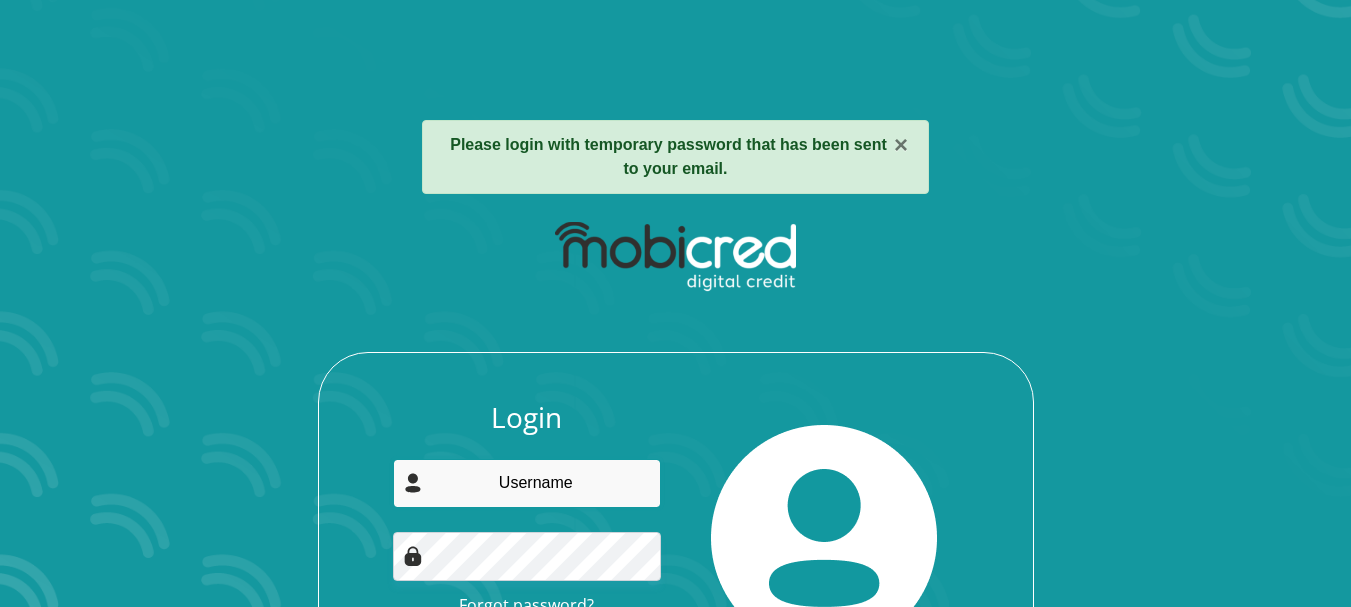 type on "mokgadimultimedia@gmail.com" 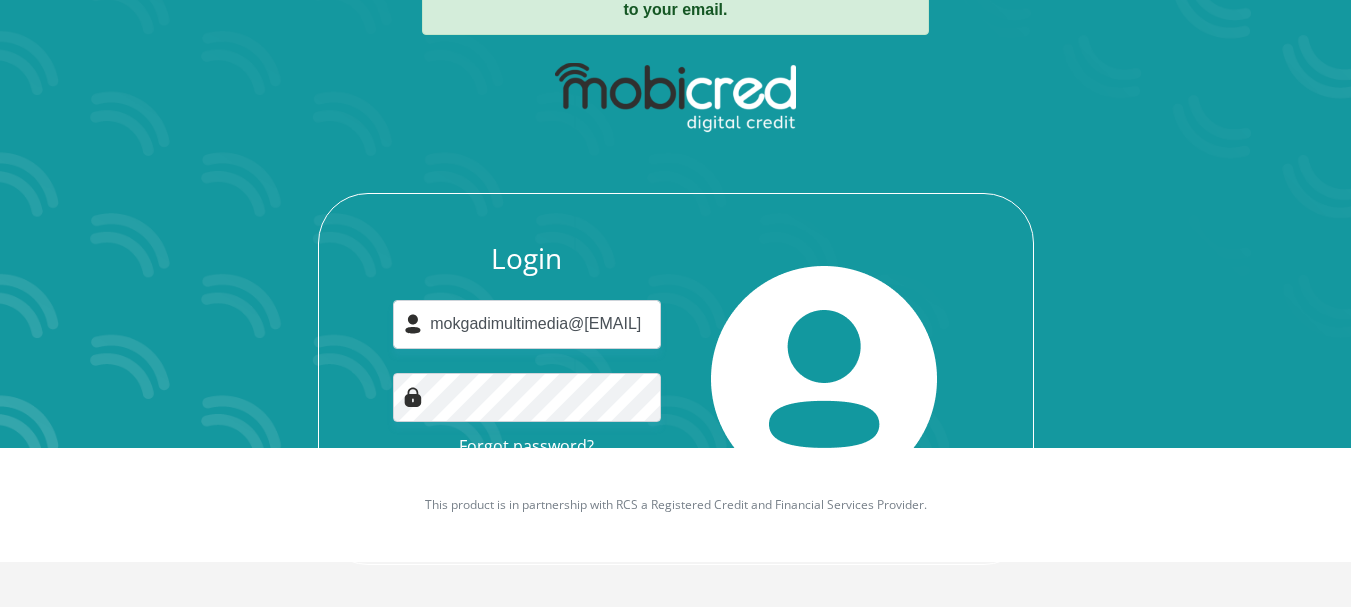 scroll, scrollTop: 164, scrollLeft: 0, axis: vertical 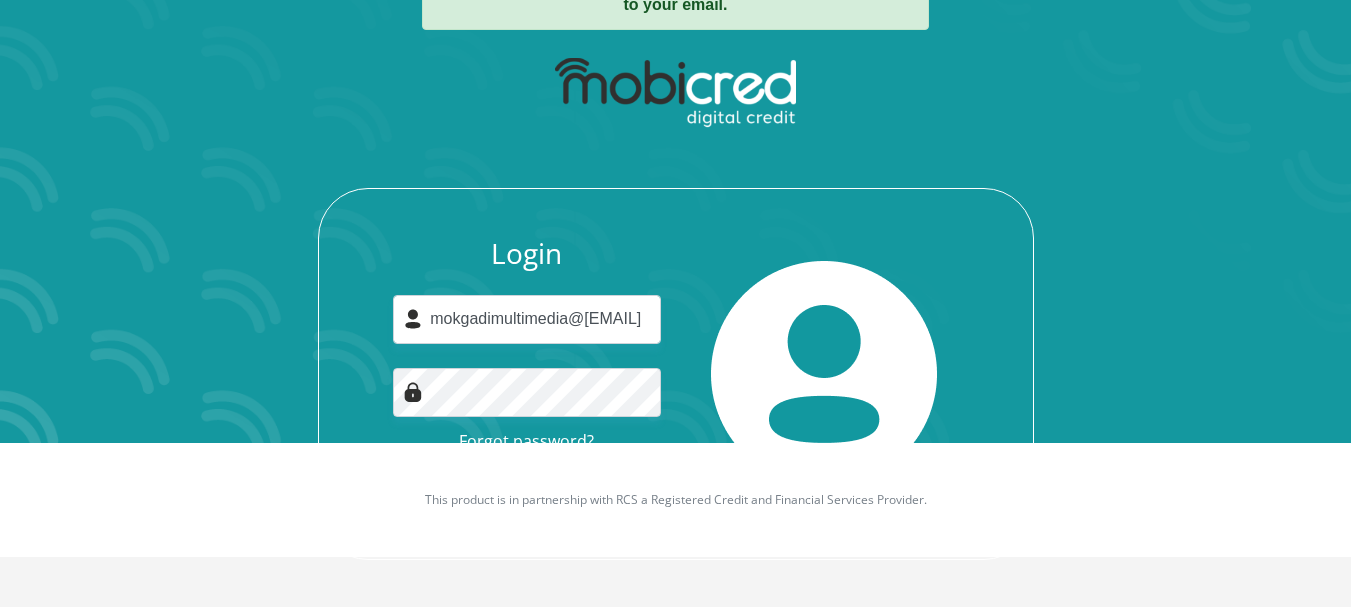 type 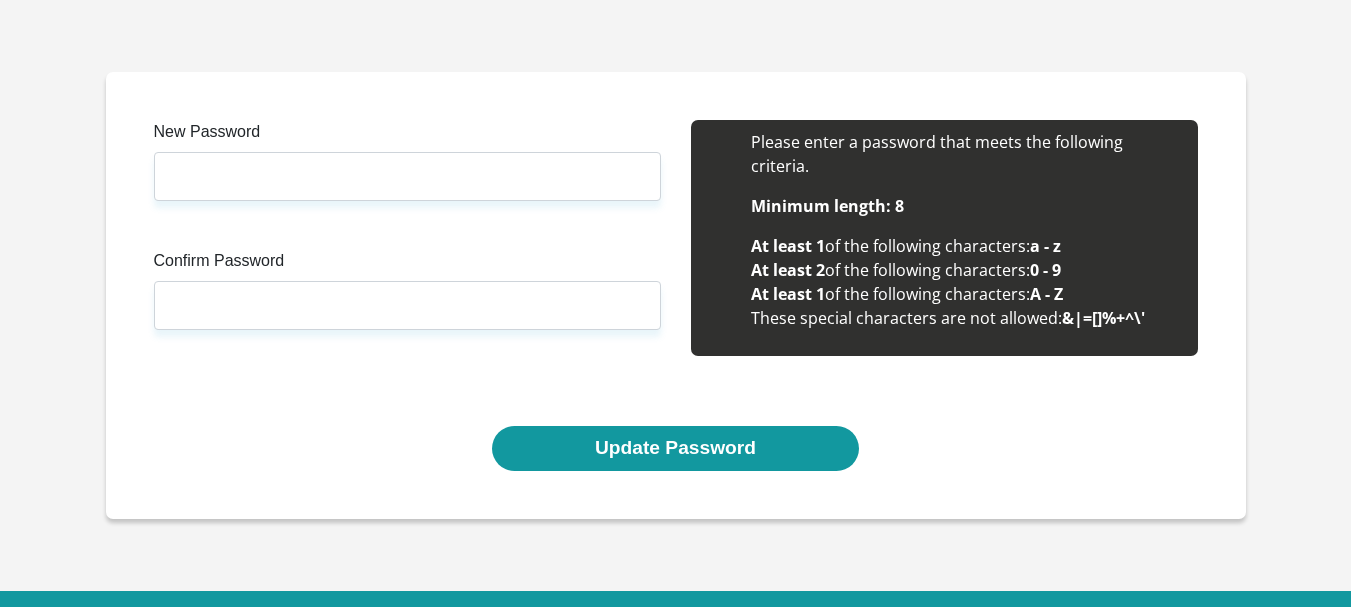 scroll, scrollTop: 0, scrollLeft: 0, axis: both 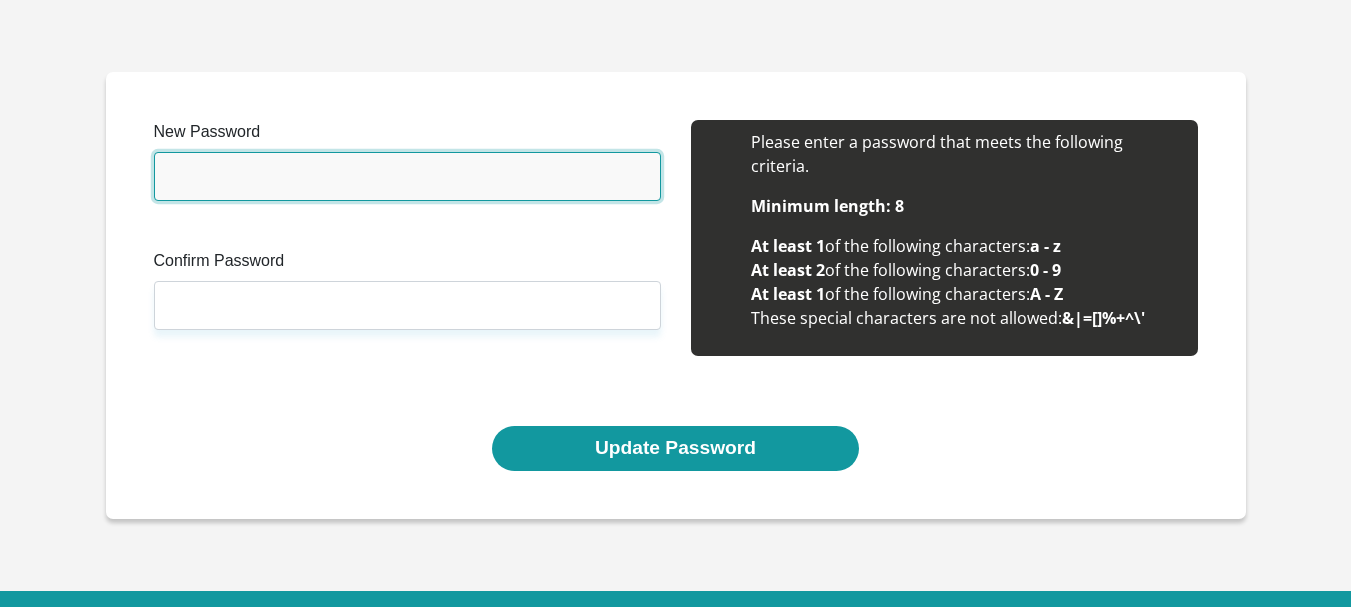 drag, startPoint x: 477, startPoint y: 165, endPoint x: 477, endPoint y: 185, distance: 20 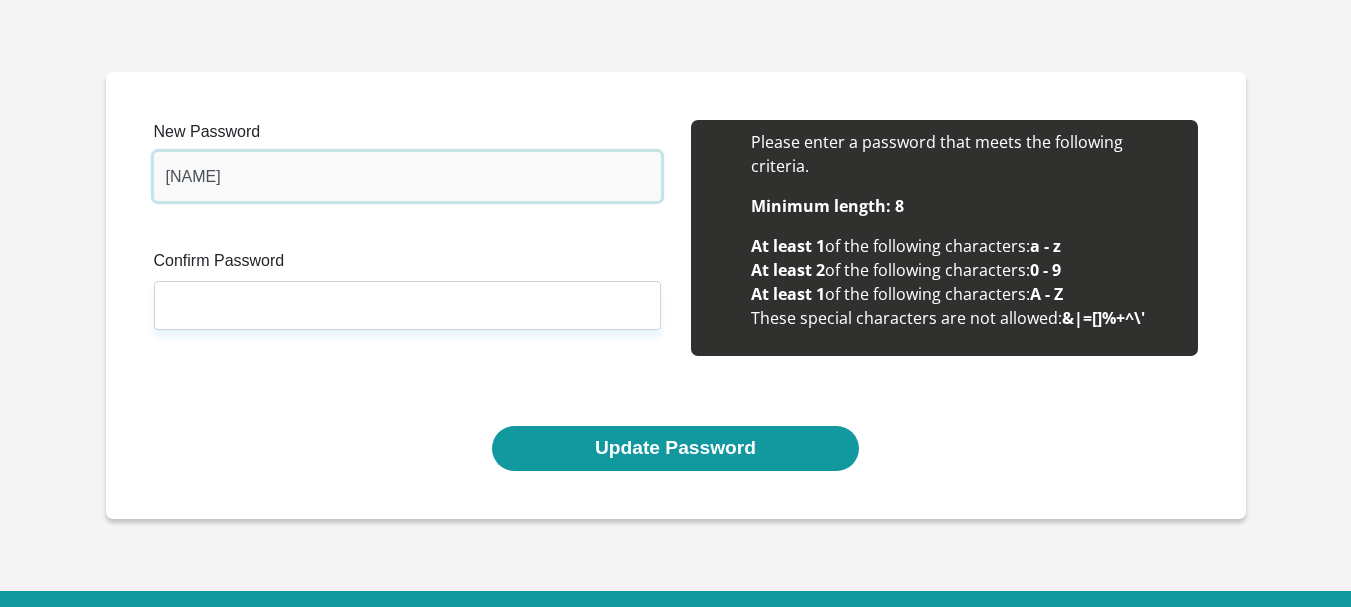 type on "Mokgadi123" 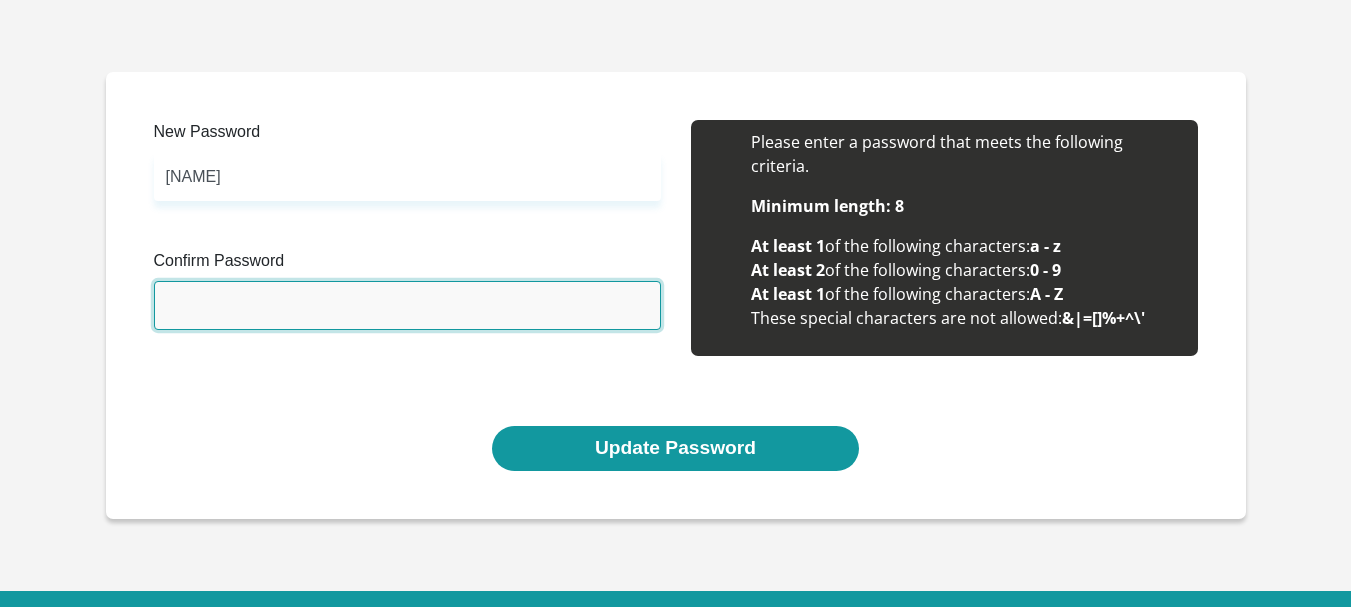 click on "Confirm Password" at bounding box center [407, 305] 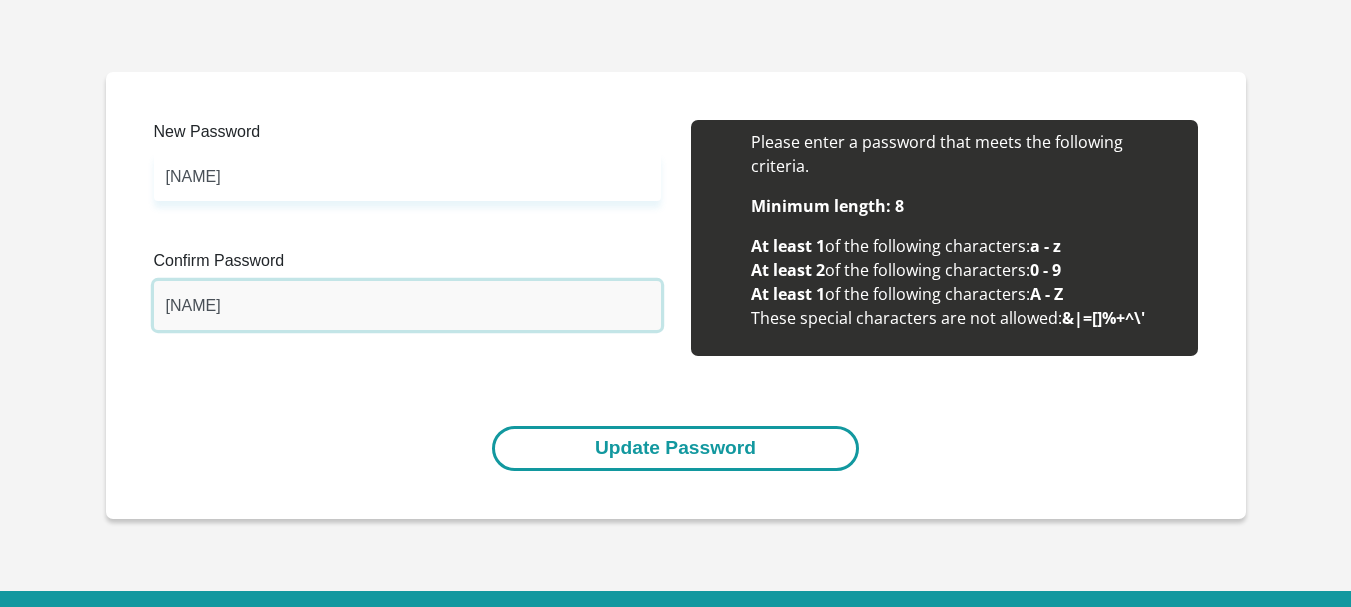 type on "Mokgadi123" 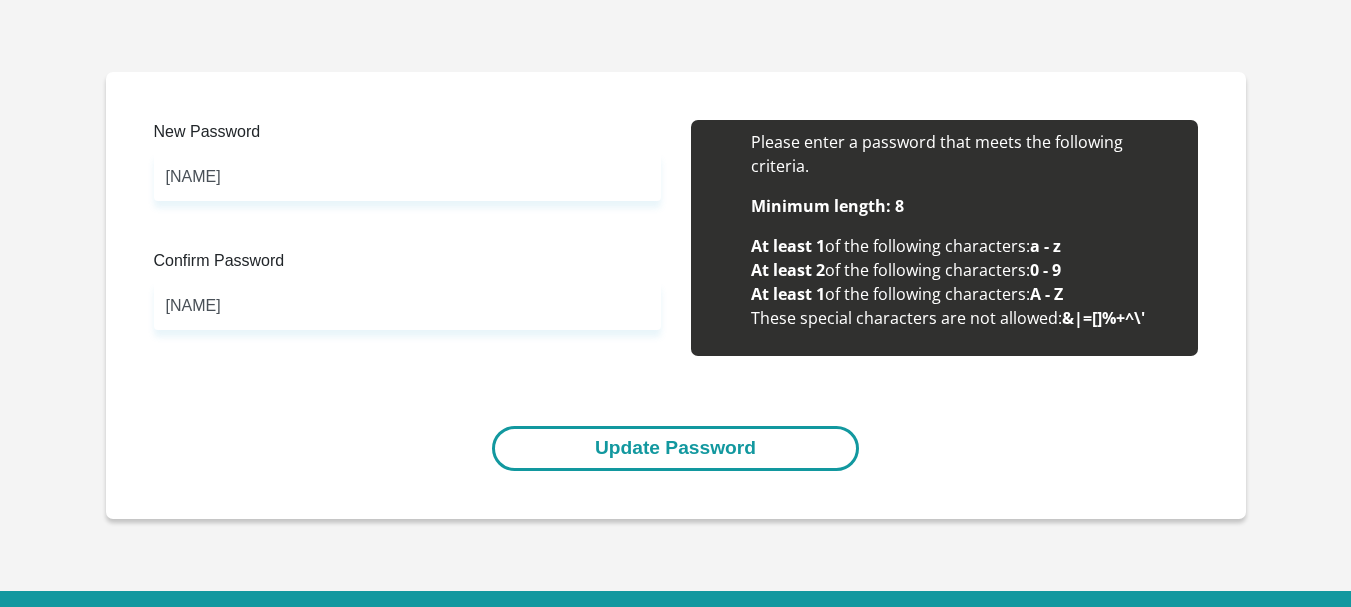 click on "Update Password" at bounding box center [675, 448] 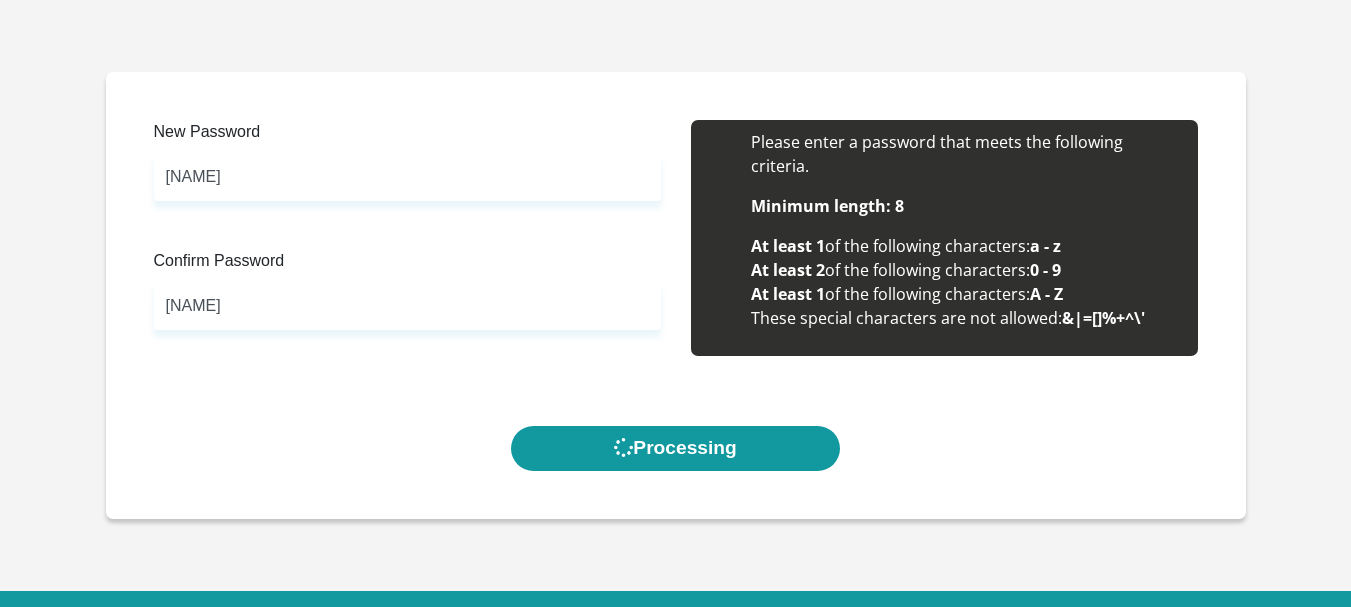 scroll, scrollTop: 0, scrollLeft: 0, axis: both 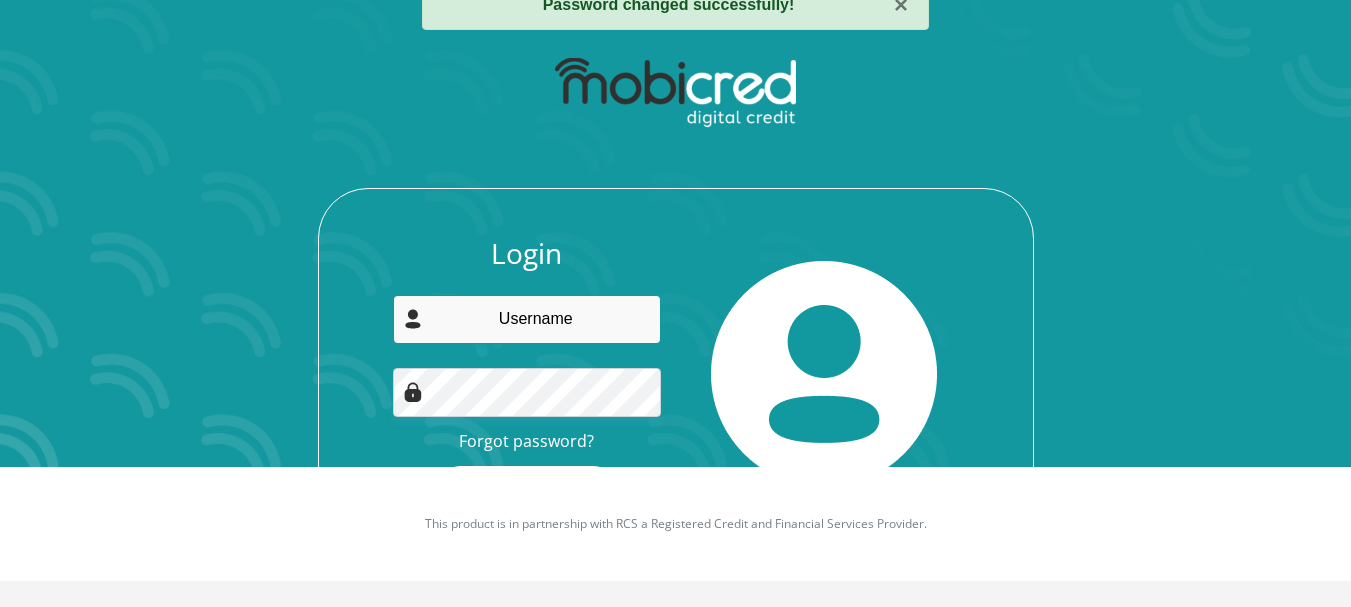 type on "mokgadimultimedia@gmail.com" 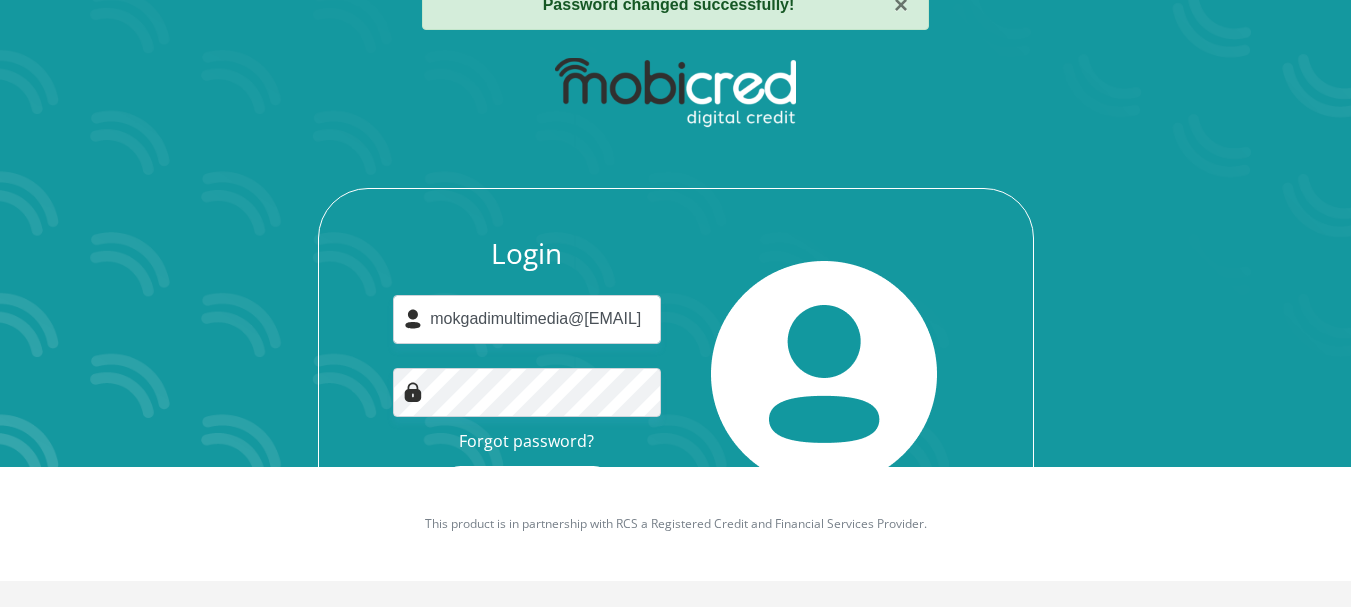 click on "Login" at bounding box center (527, 488) 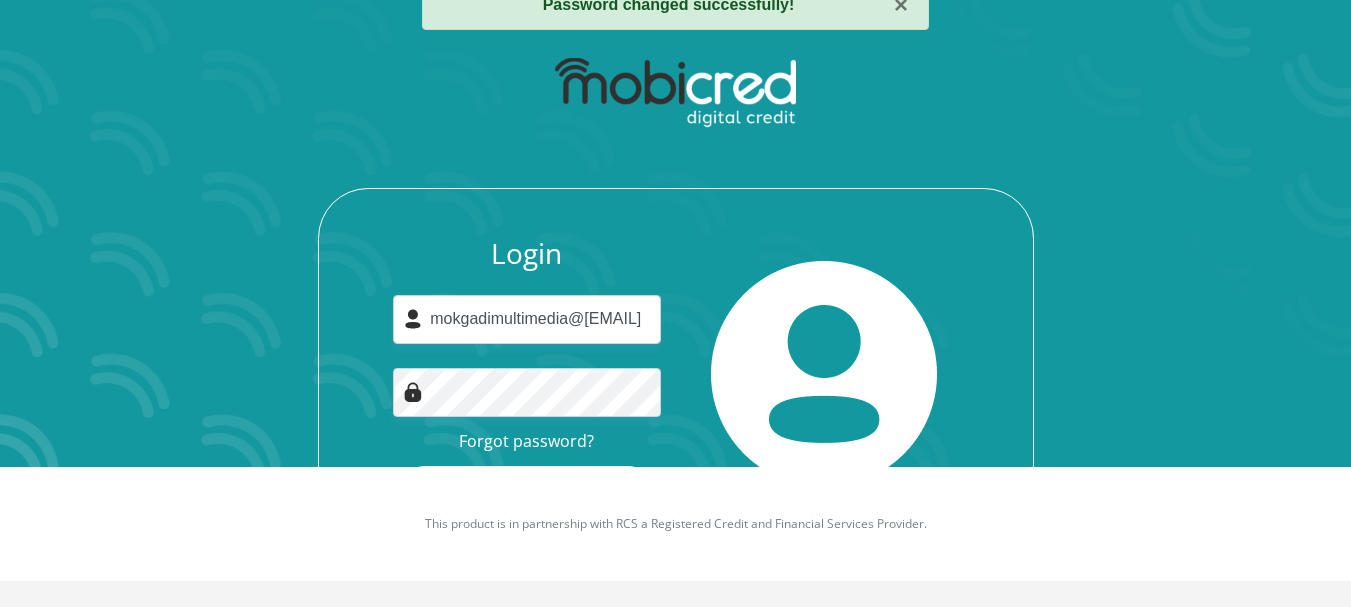 scroll, scrollTop: 0, scrollLeft: 0, axis: both 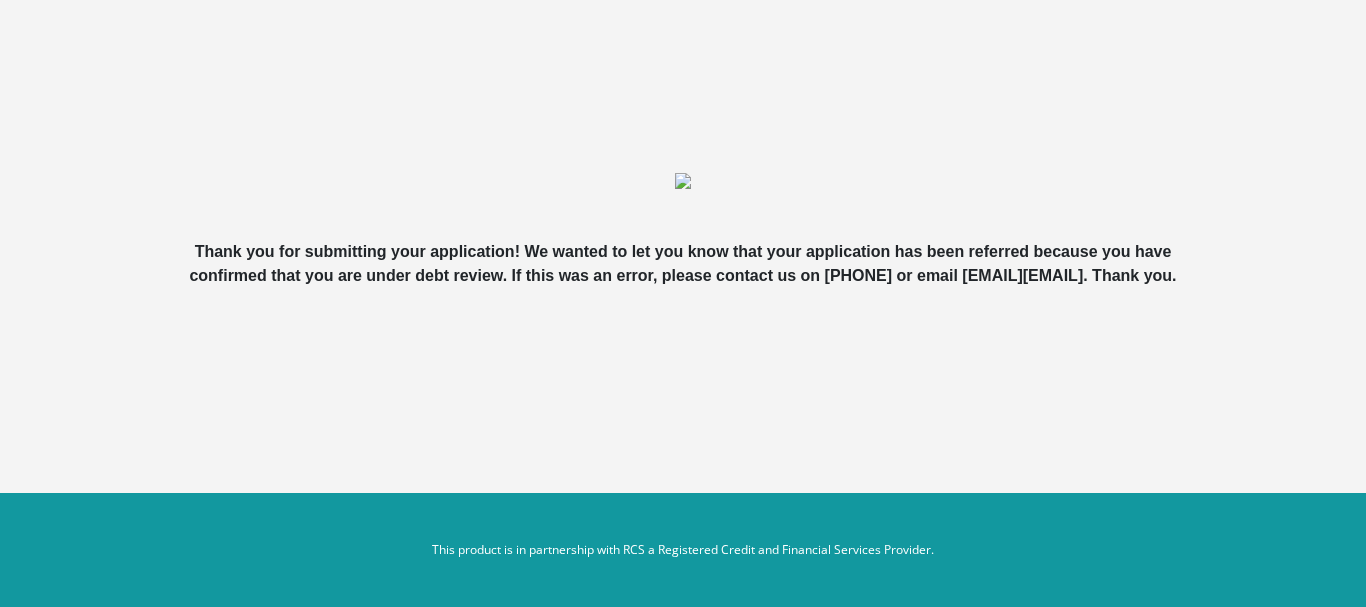 drag, startPoint x: 521, startPoint y: 304, endPoint x: 761, endPoint y: 322, distance: 240.67406 